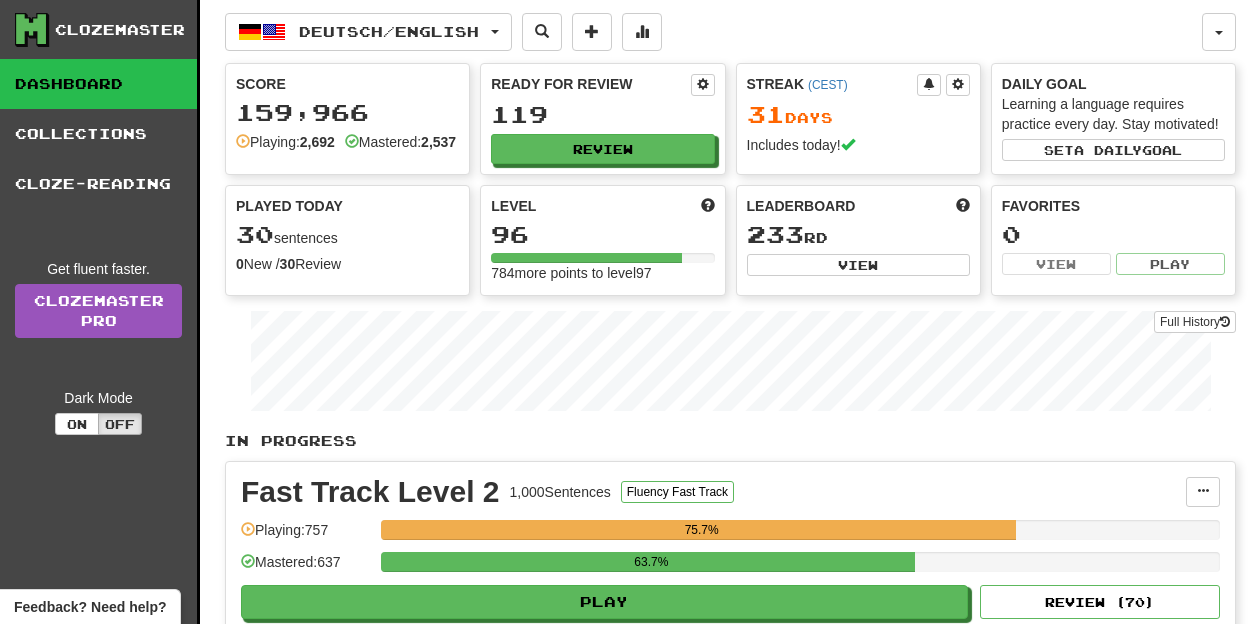 scroll, scrollTop: 0, scrollLeft: 0, axis: both 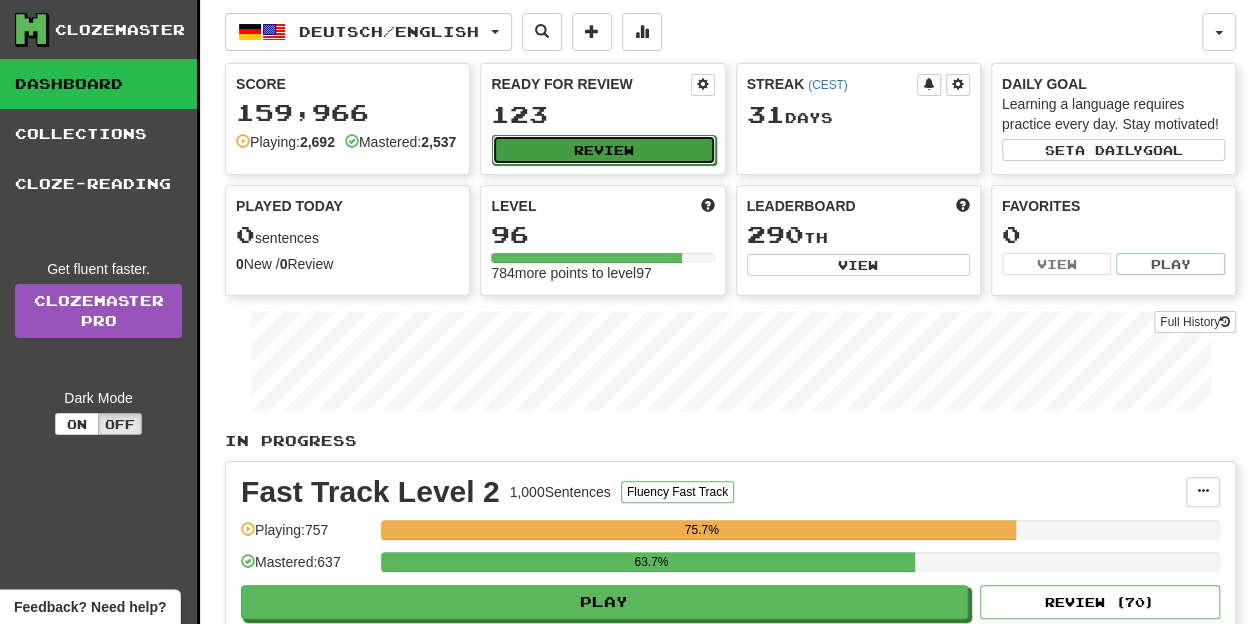 click on "Review" at bounding box center (603, 150) 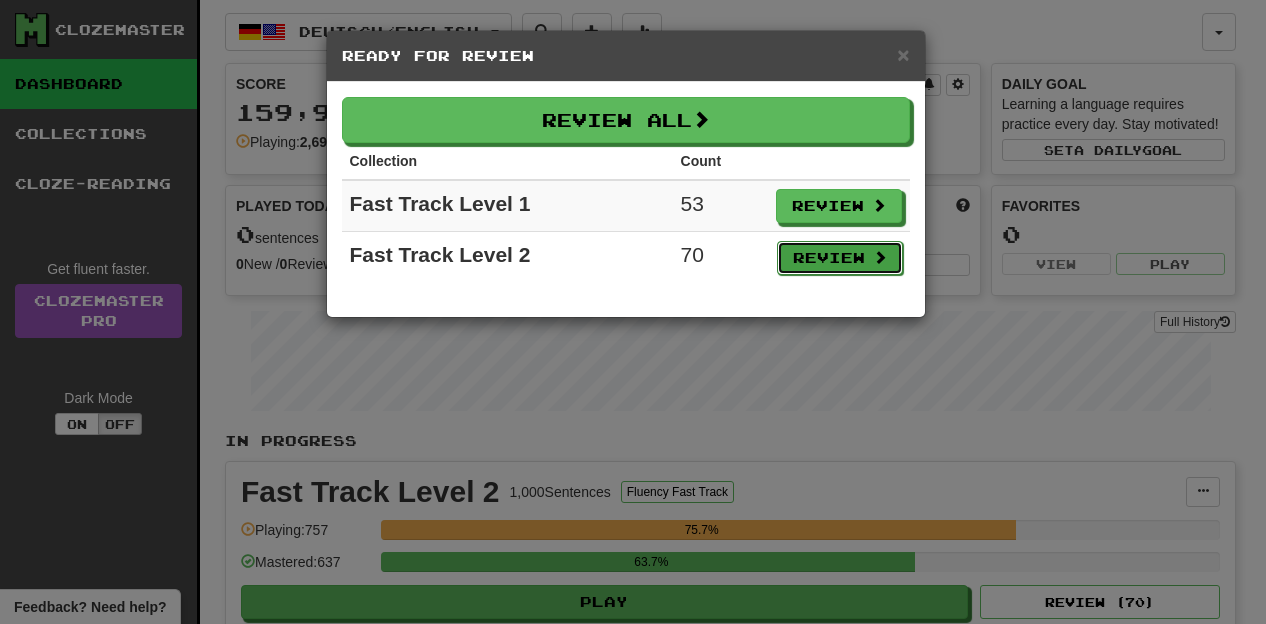 click on "Review" at bounding box center [840, 258] 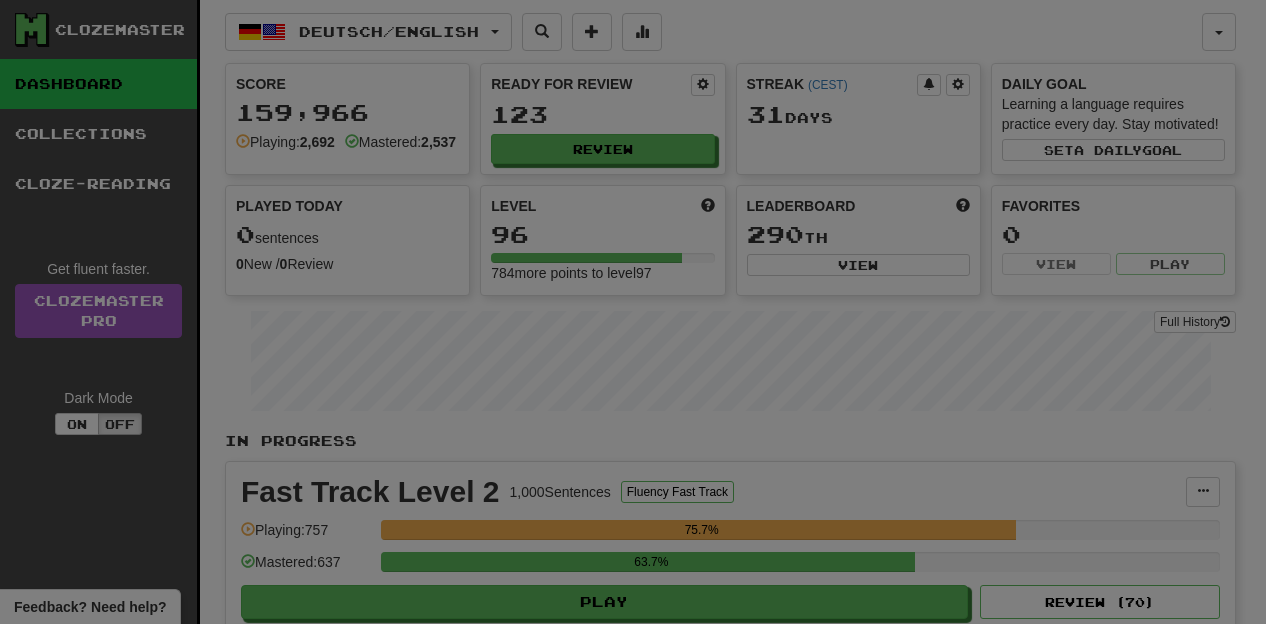 select on "**" 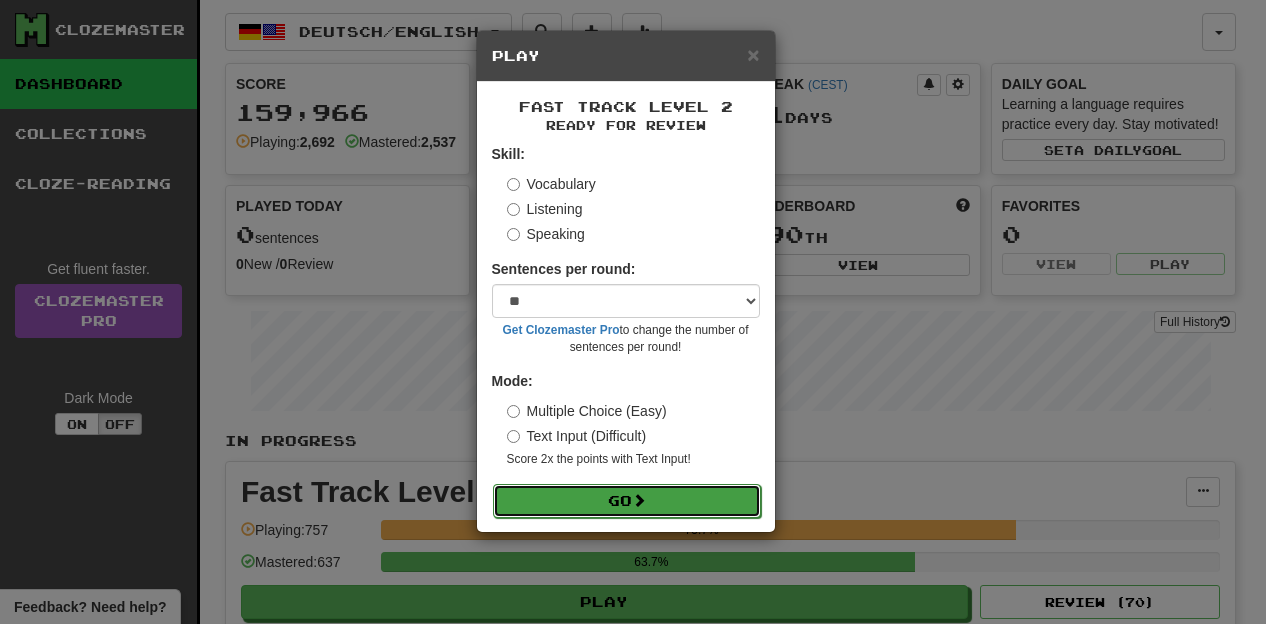 click on "Go" at bounding box center [627, 501] 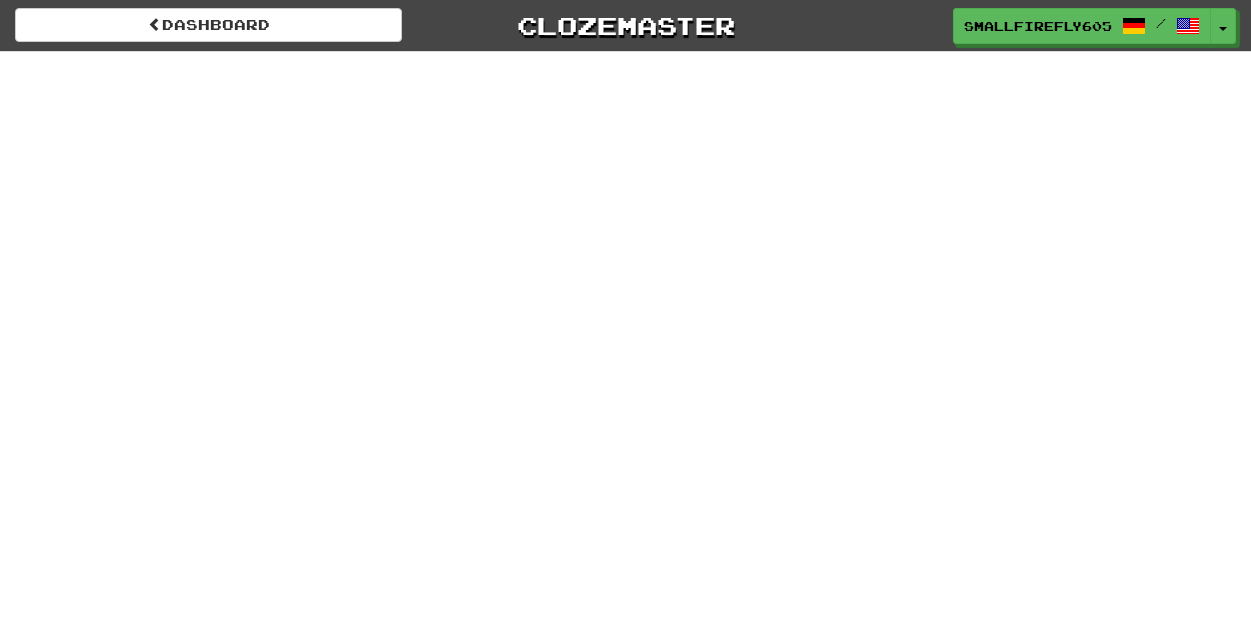 scroll, scrollTop: 0, scrollLeft: 0, axis: both 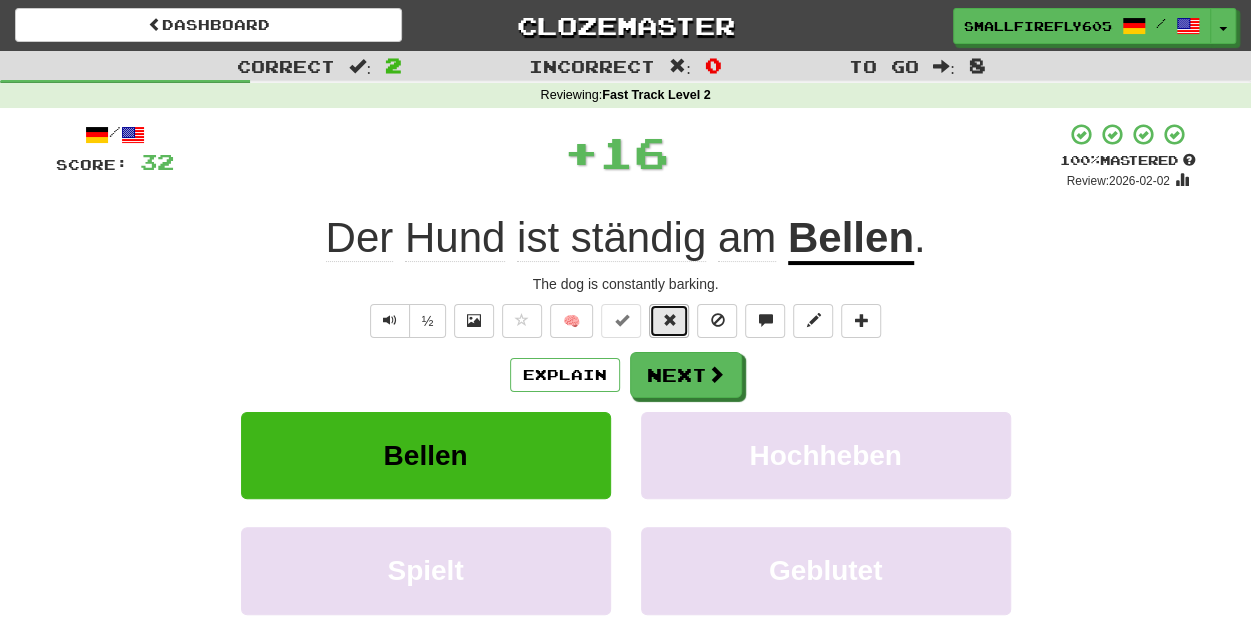 click at bounding box center (669, 321) 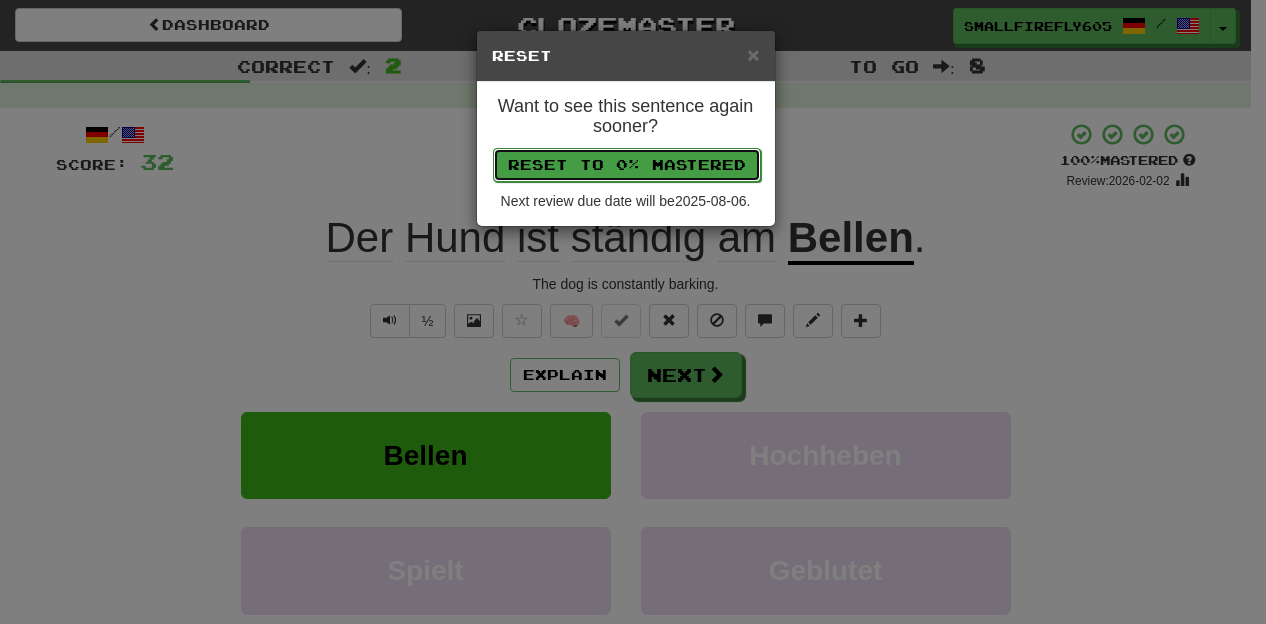click on "Reset to 0% Mastered" at bounding box center (627, 165) 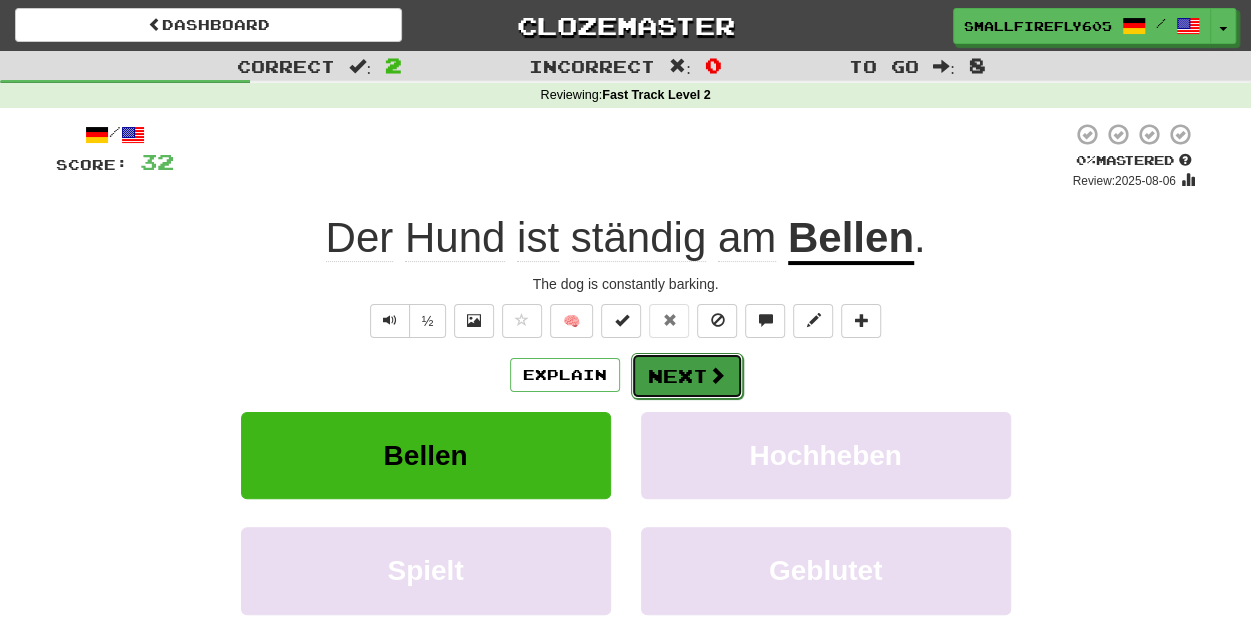 click at bounding box center [717, 375] 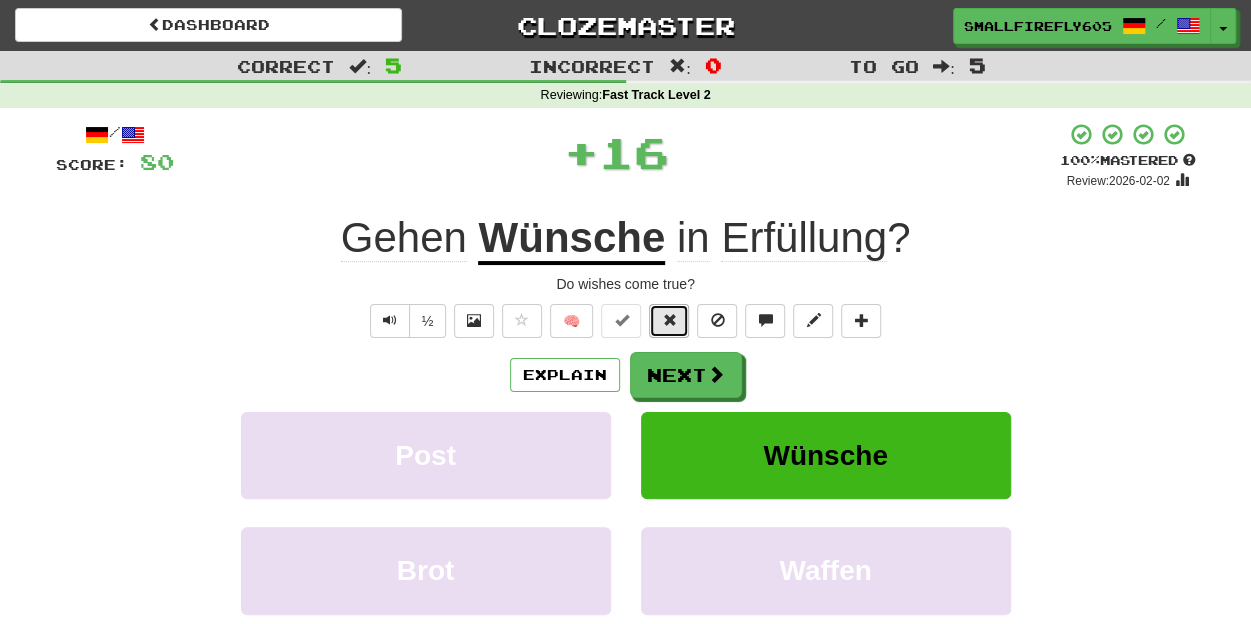 click at bounding box center (669, 321) 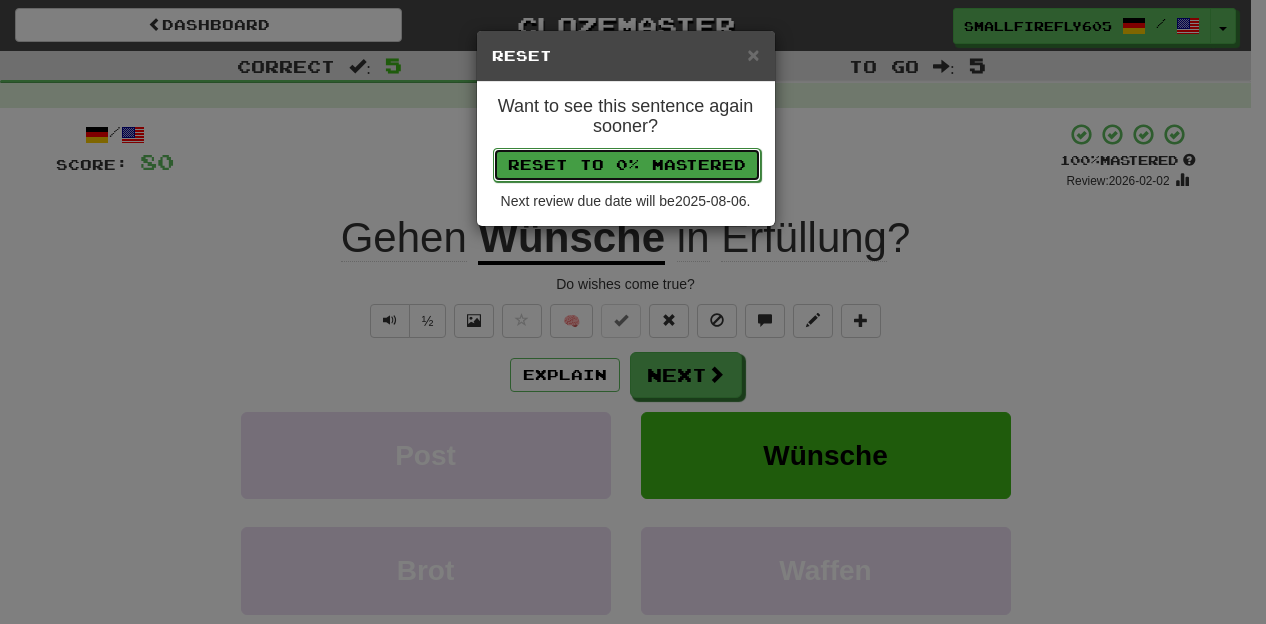 click on "Reset to 0% Mastered" at bounding box center (627, 165) 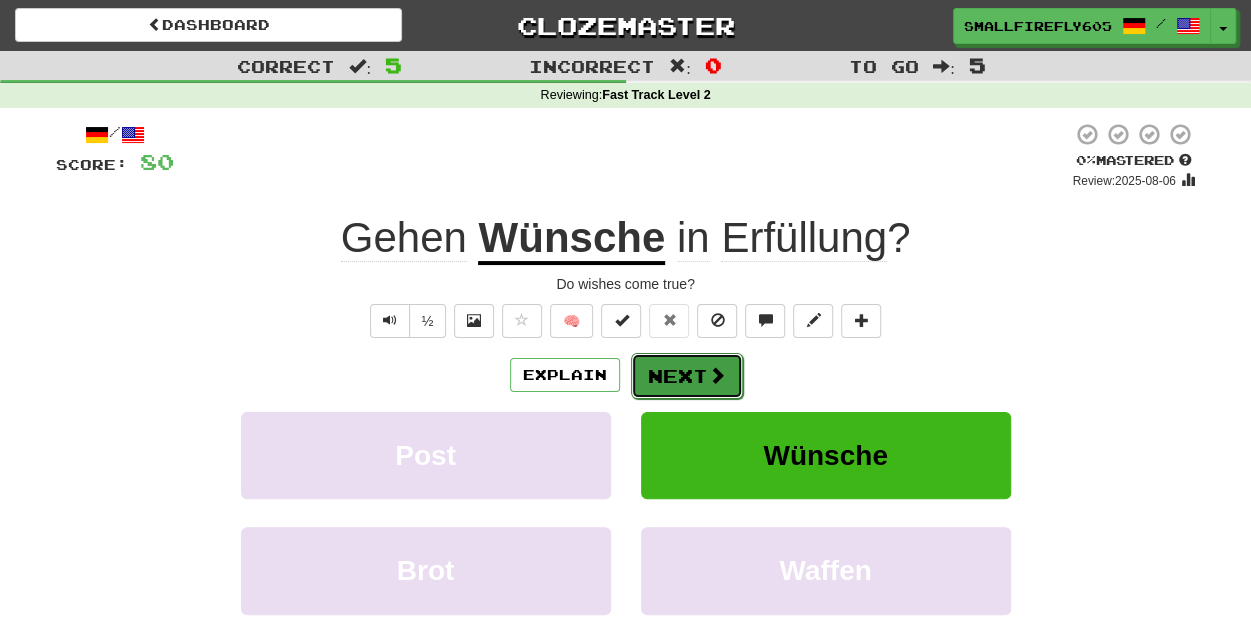click on "Next" at bounding box center (687, 376) 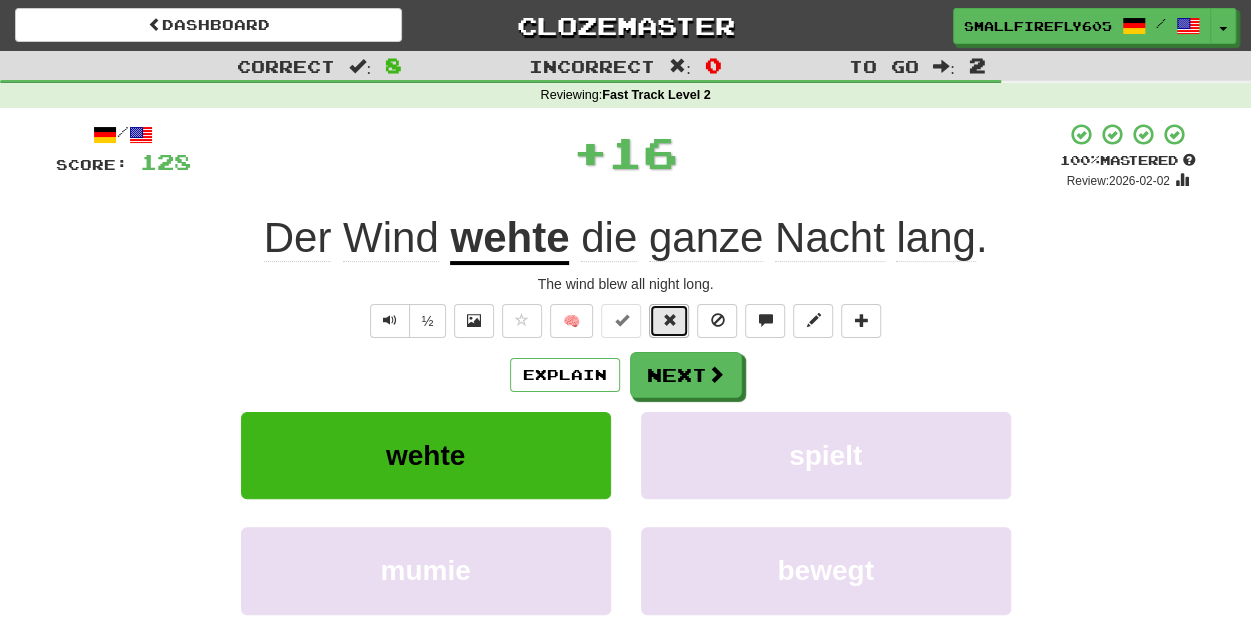 click at bounding box center [669, 320] 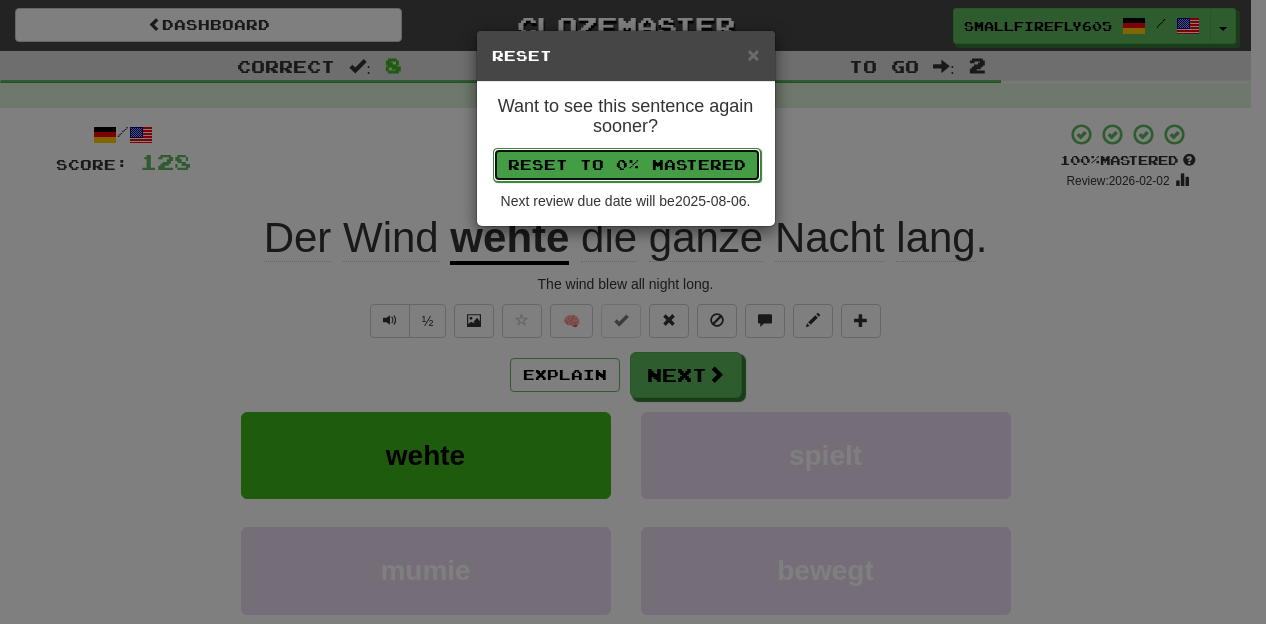 click on "Reset to 0% Mastered" at bounding box center (627, 165) 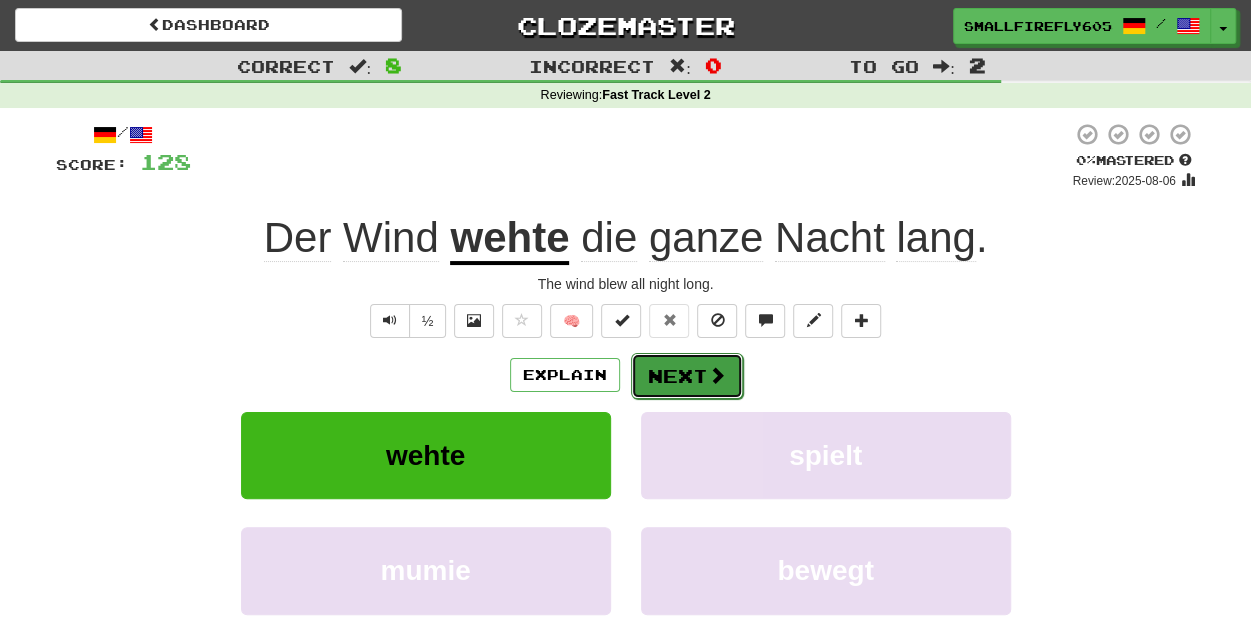 click at bounding box center [717, 375] 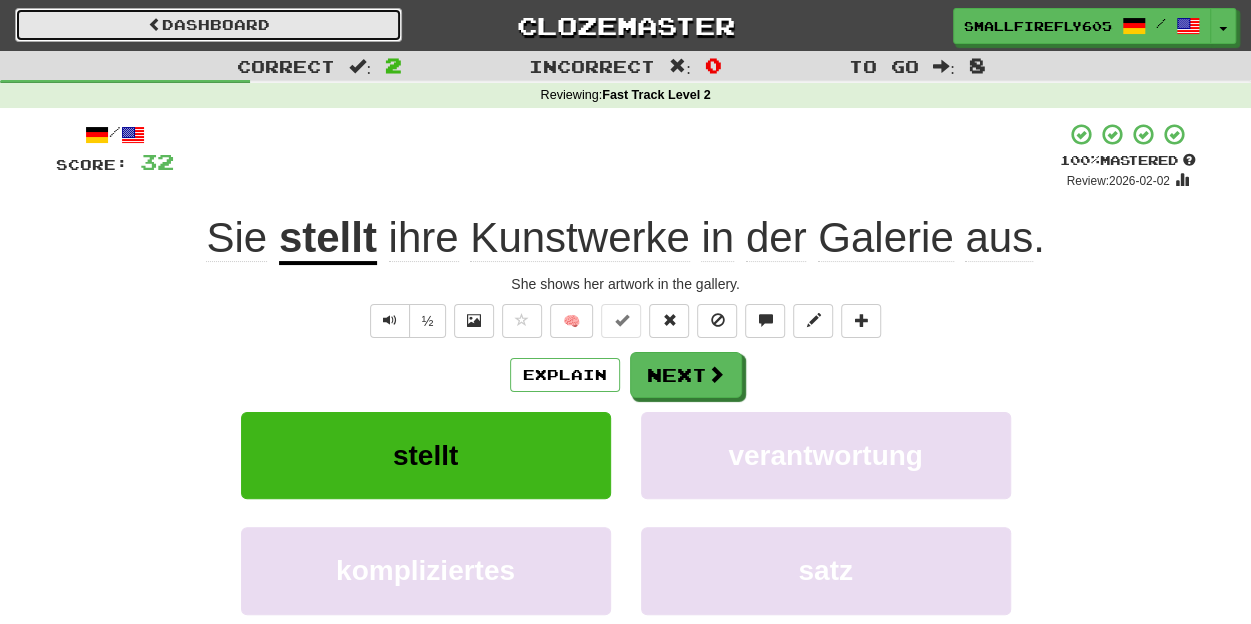click on "Dashboard" at bounding box center [208, 25] 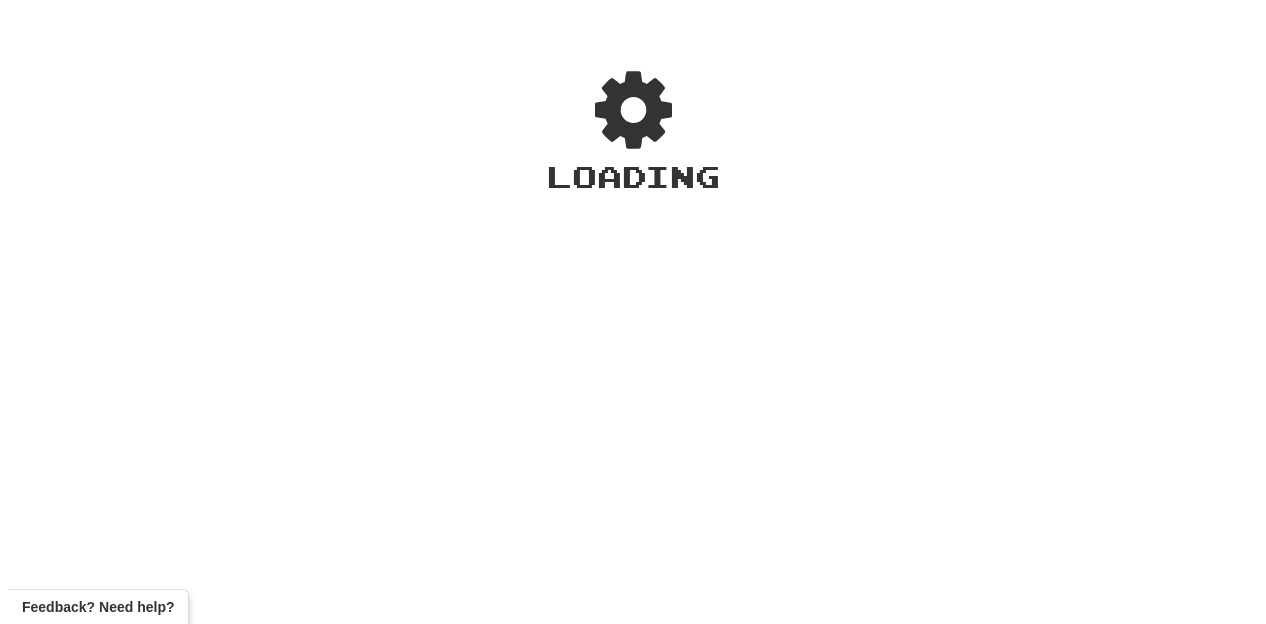 scroll, scrollTop: 0, scrollLeft: 0, axis: both 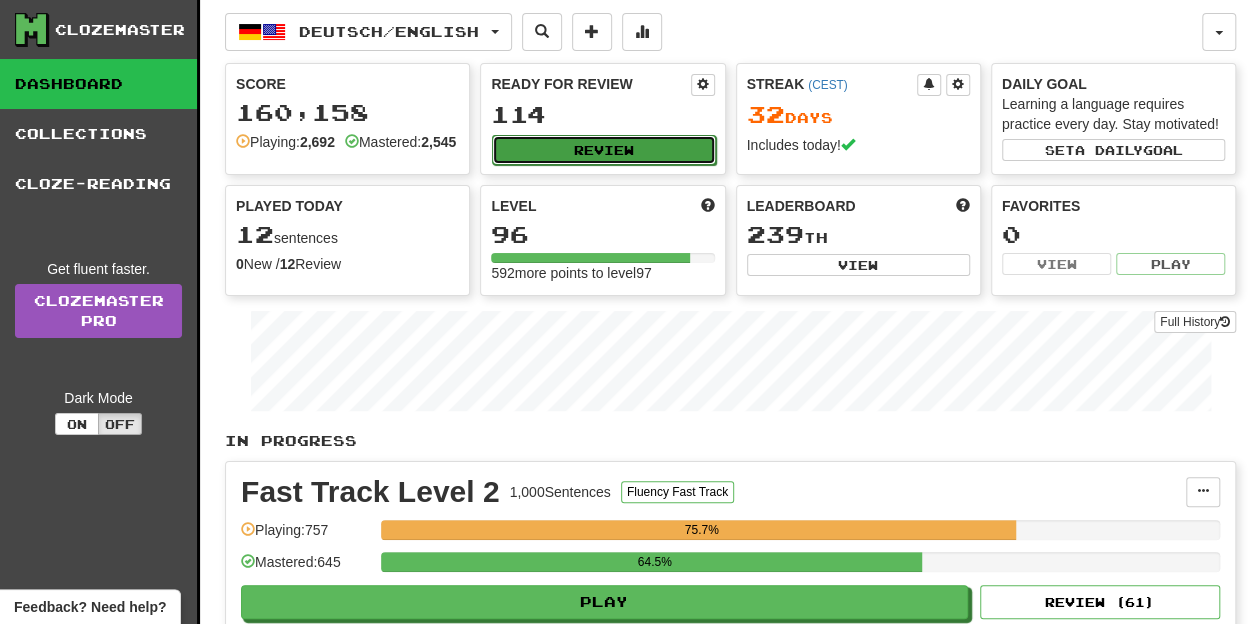 click on "Review" at bounding box center [603, 150] 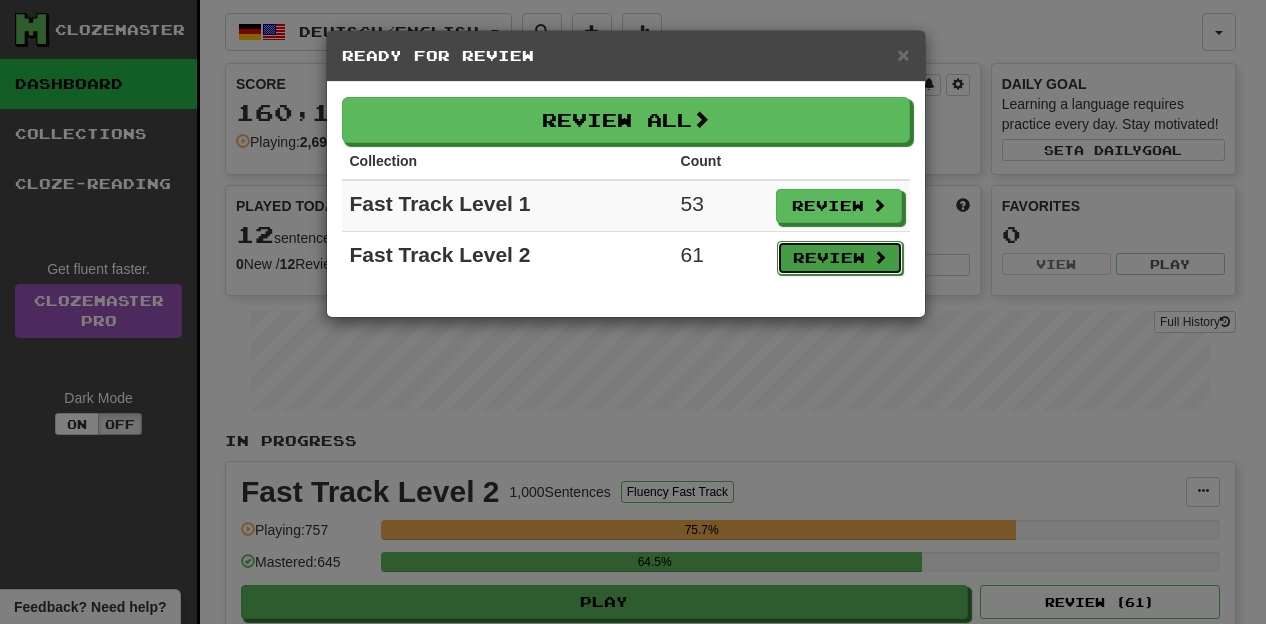click on "Review" at bounding box center (840, 258) 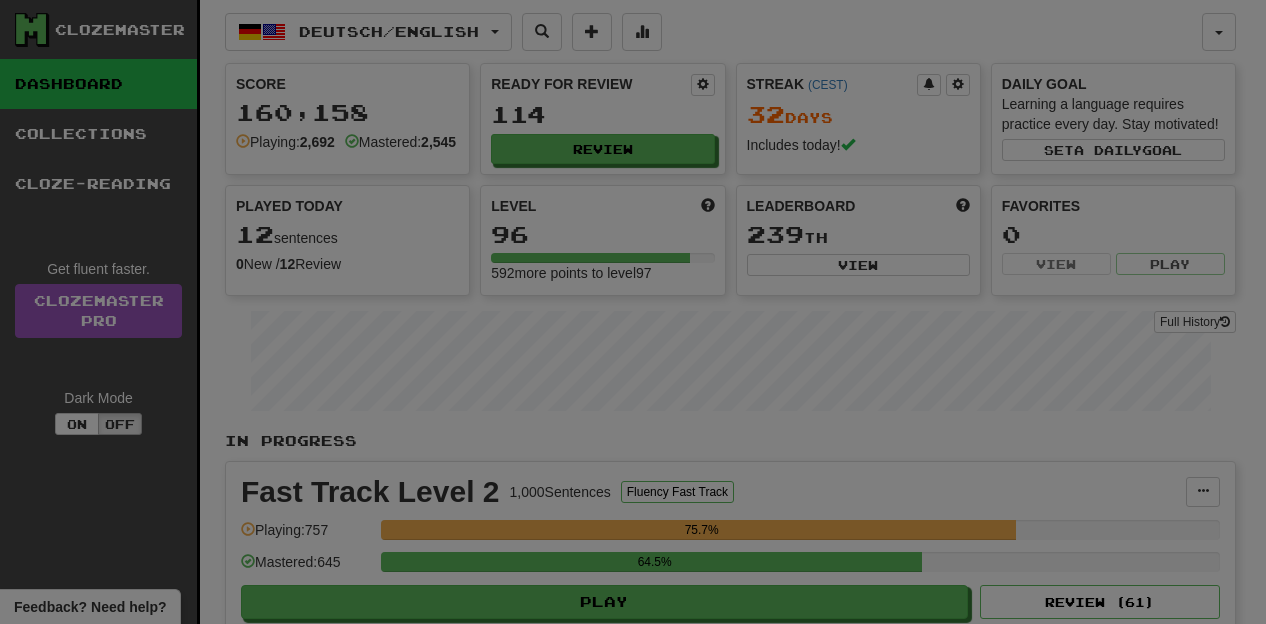 select on "**" 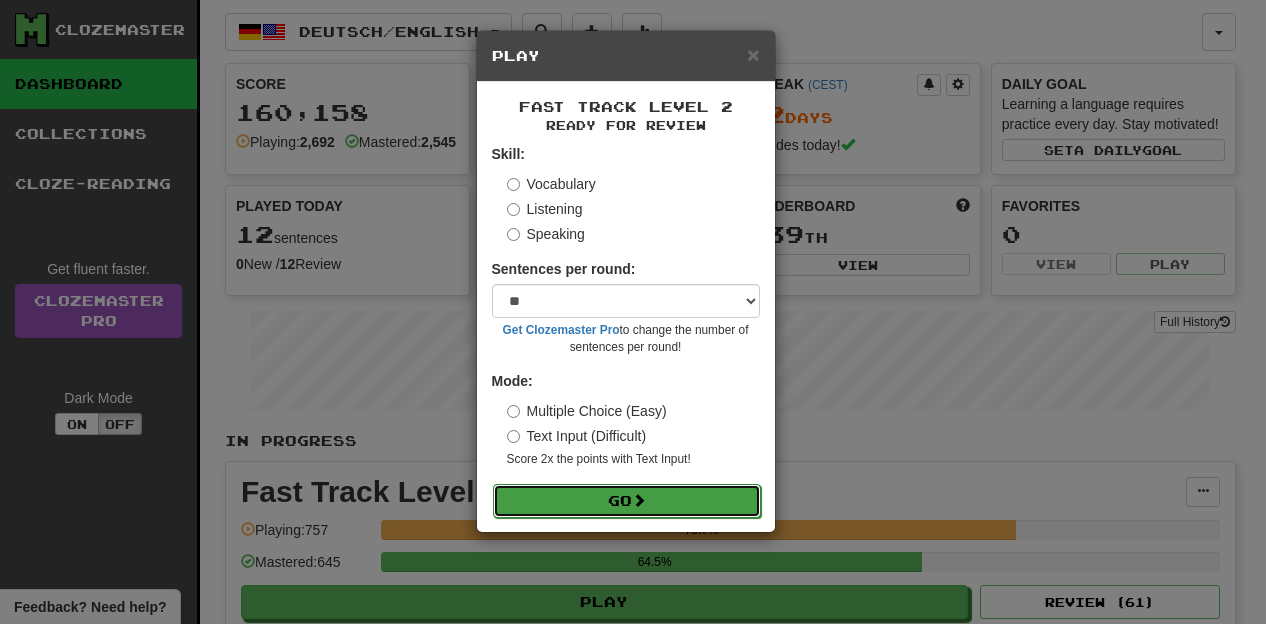 click on "Go" at bounding box center (627, 501) 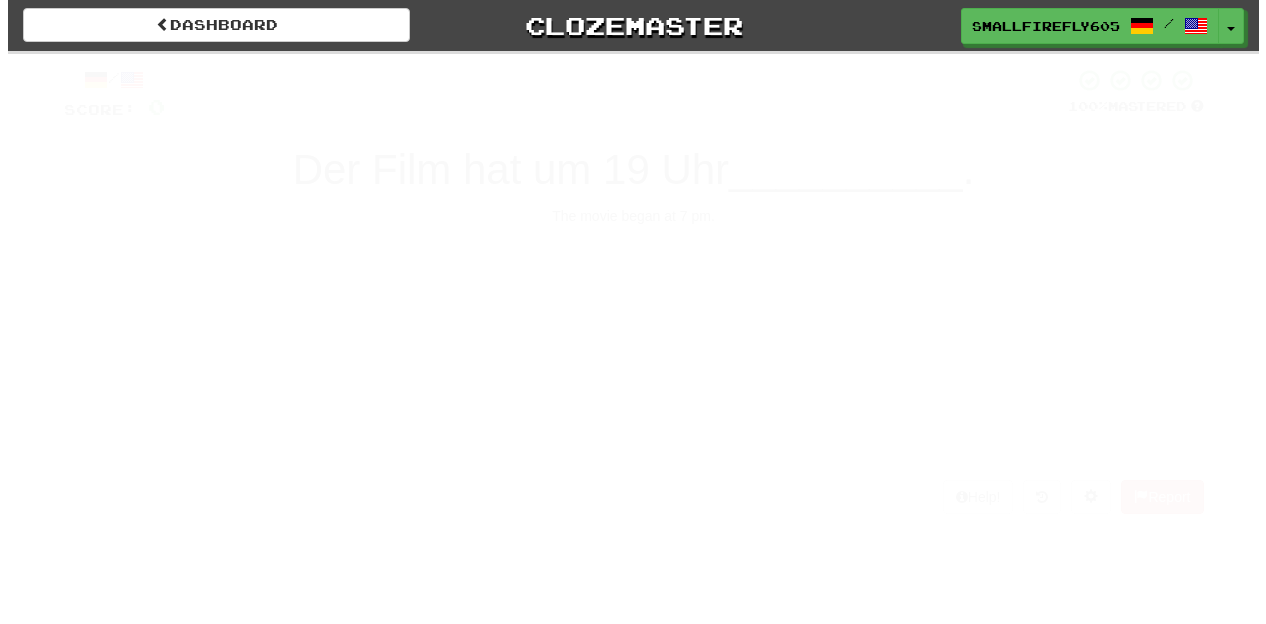 scroll, scrollTop: 0, scrollLeft: 0, axis: both 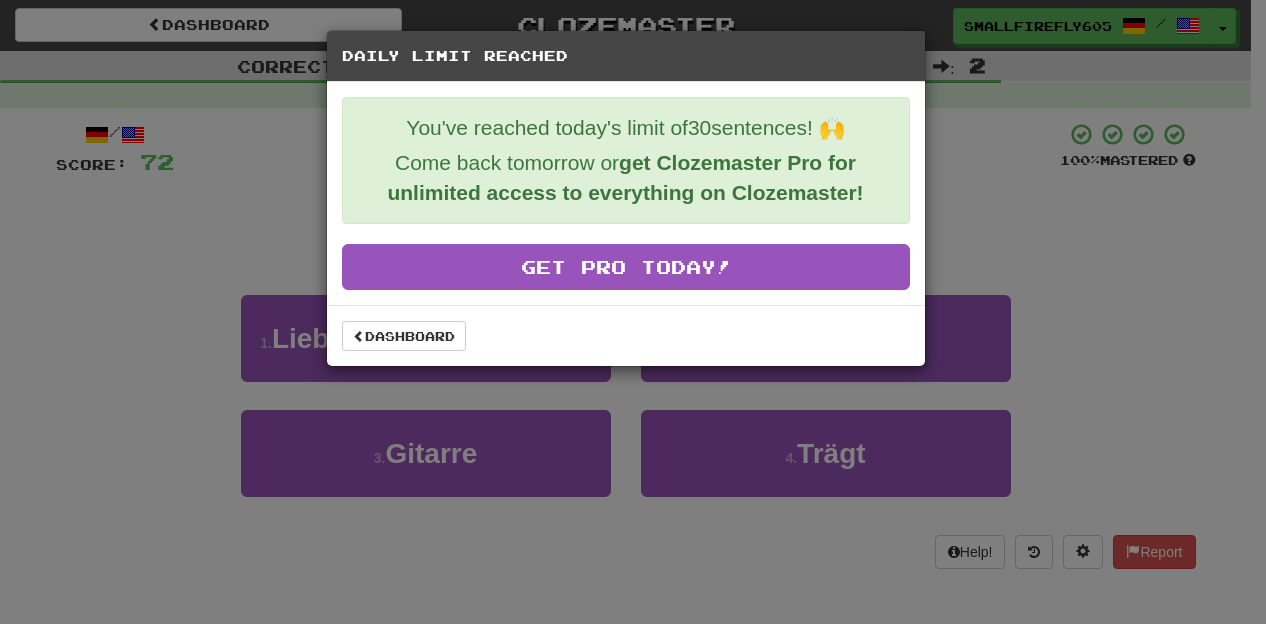 click on "Dashboard" at bounding box center [626, 335] 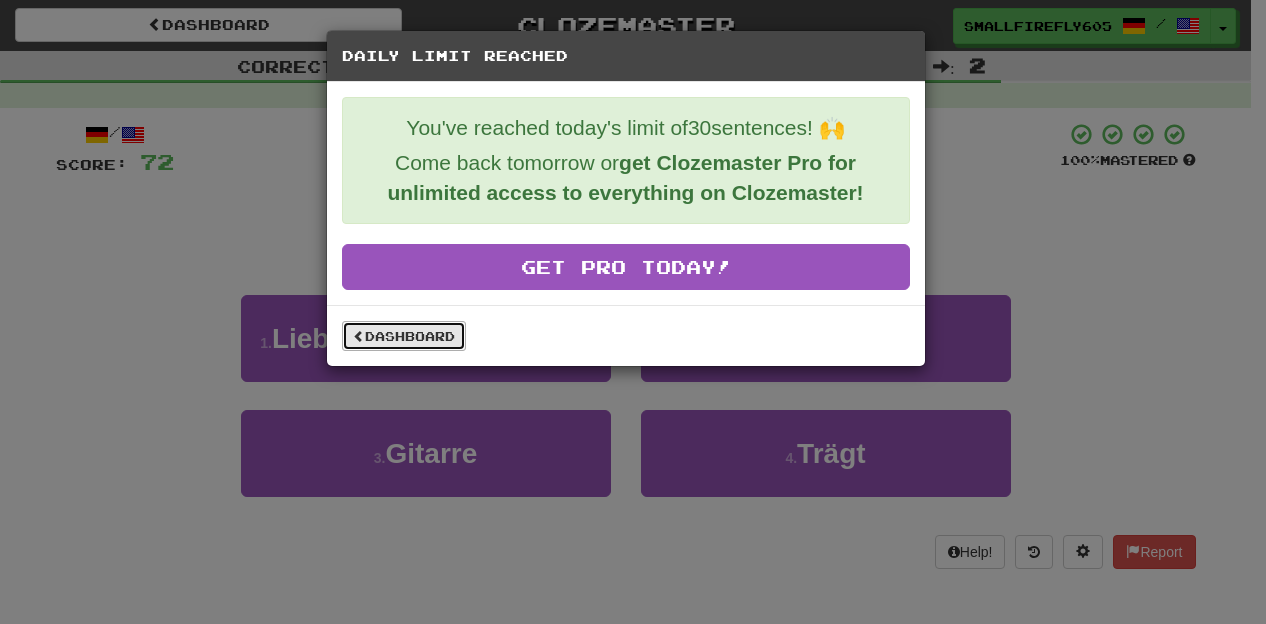 click on "Dashboard" at bounding box center [404, 336] 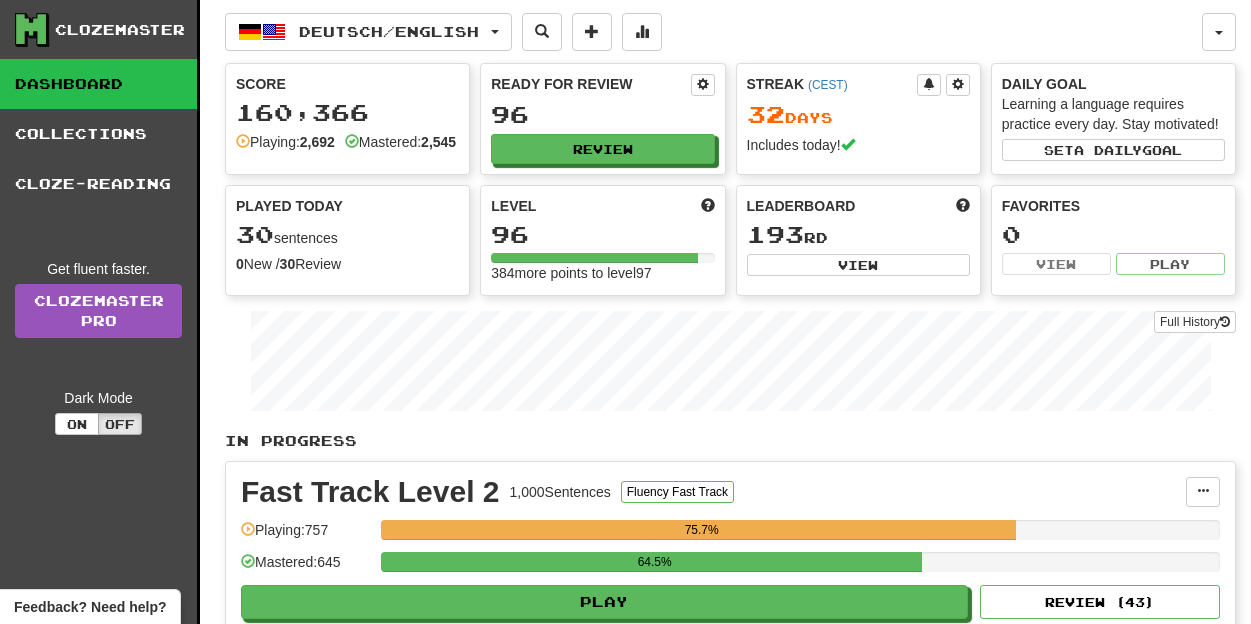 scroll, scrollTop: 0, scrollLeft: 0, axis: both 